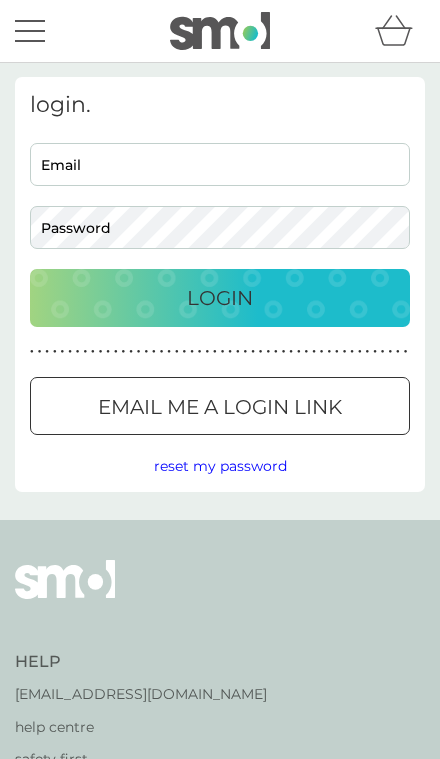 scroll, scrollTop: 0, scrollLeft: 0, axis: both 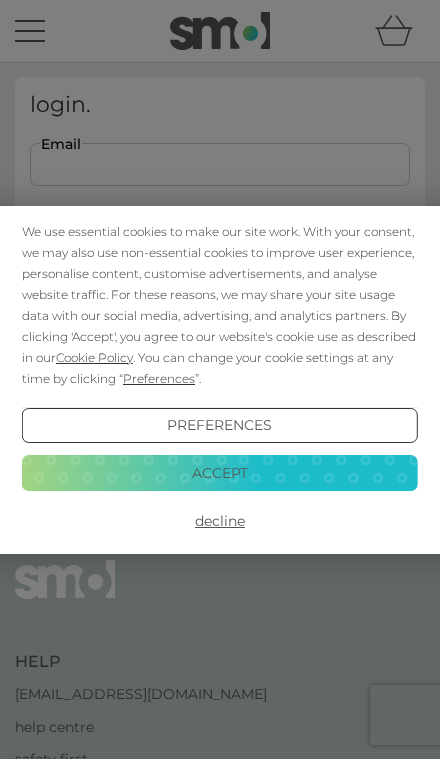 click on "Accept" at bounding box center [220, 473] 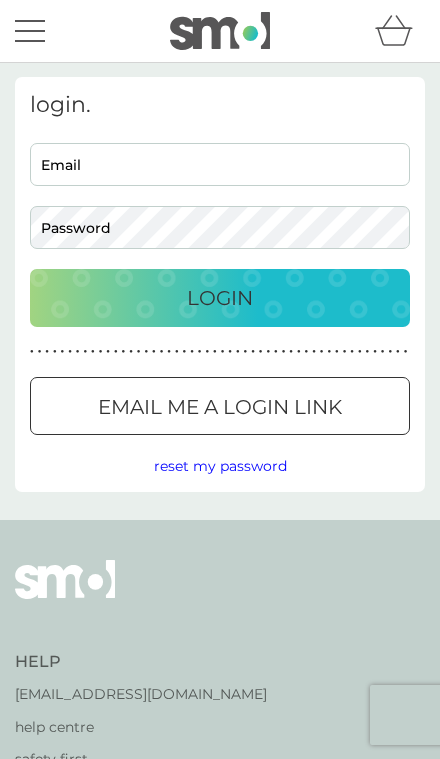 click on "Email" at bounding box center [220, 164] 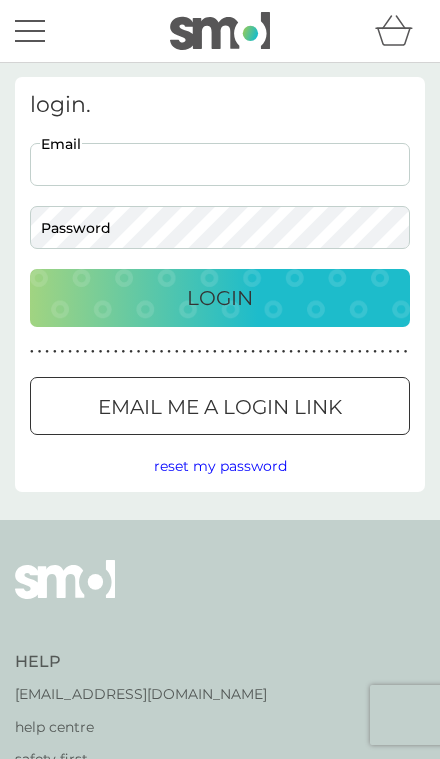 scroll, scrollTop: 0, scrollLeft: 0, axis: both 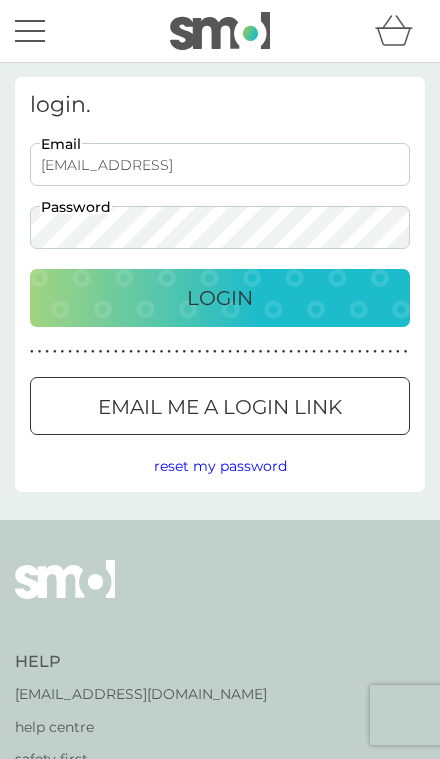 click on "hayleycurran2@icloud.fom" at bounding box center [220, 164] 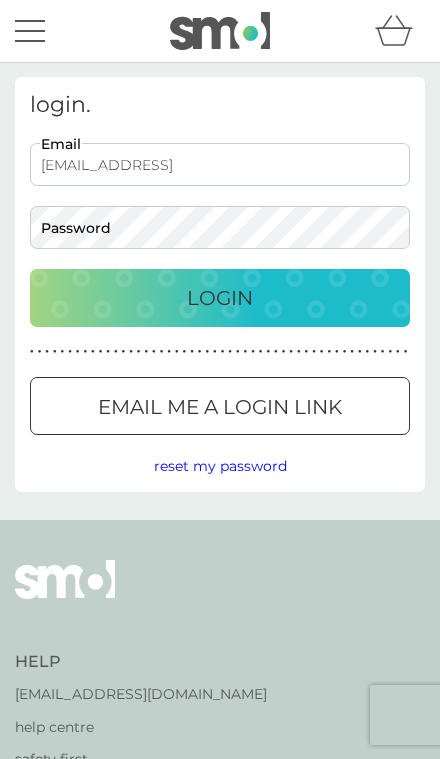click on "hayleycurran2@icloud.fom" at bounding box center (220, 164) 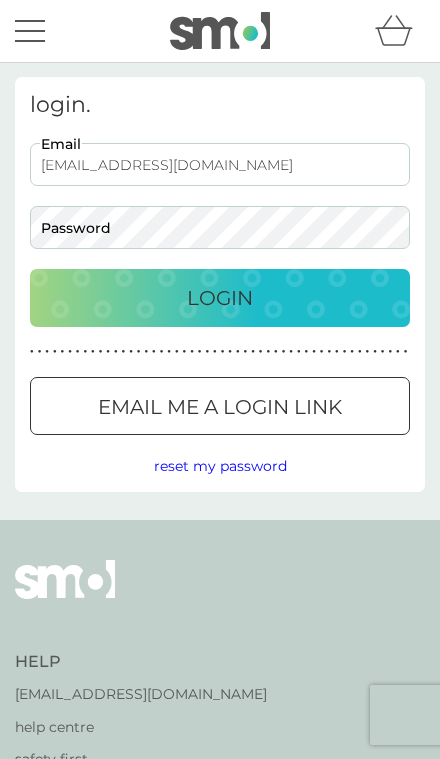 type on "hayleycurran2@icloud.com" 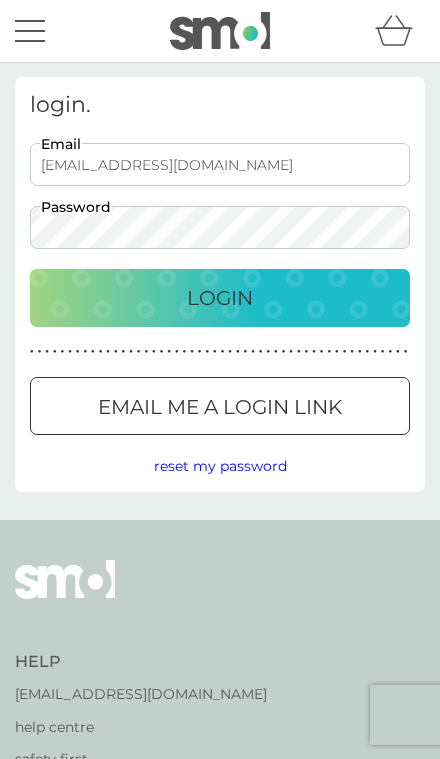 click on "Login" at bounding box center (220, 298) 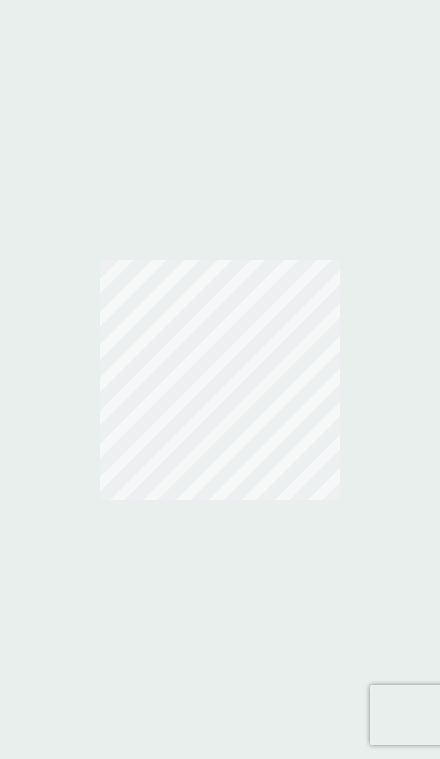 scroll, scrollTop: 0, scrollLeft: 0, axis: both 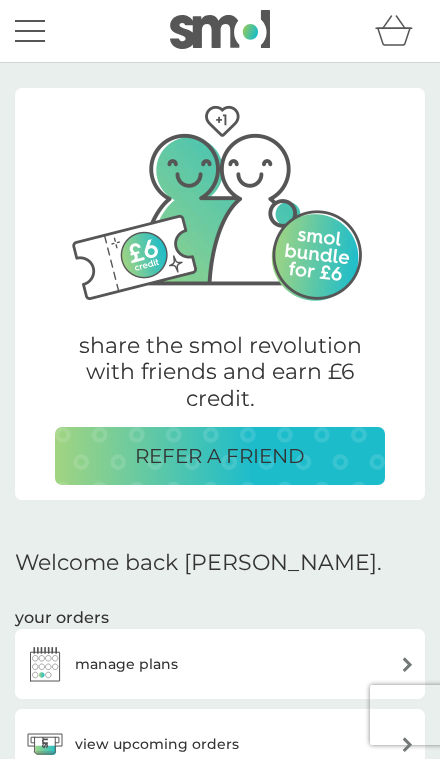 click on "manage plans" at bounding box center (220, 664) 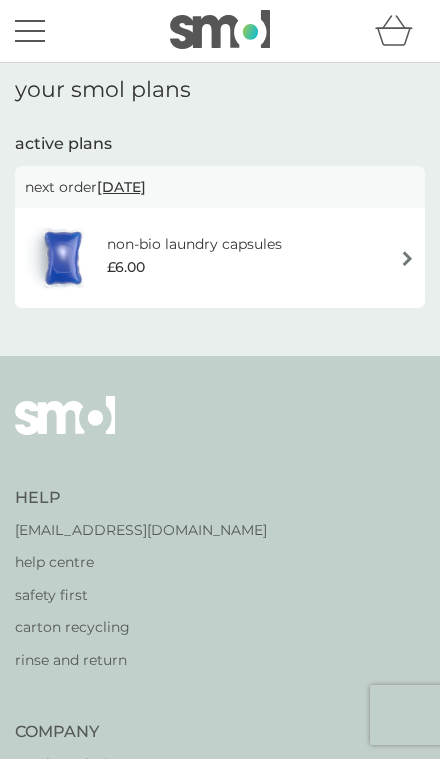 click on "£6.00" at bounding box center [126, 267] 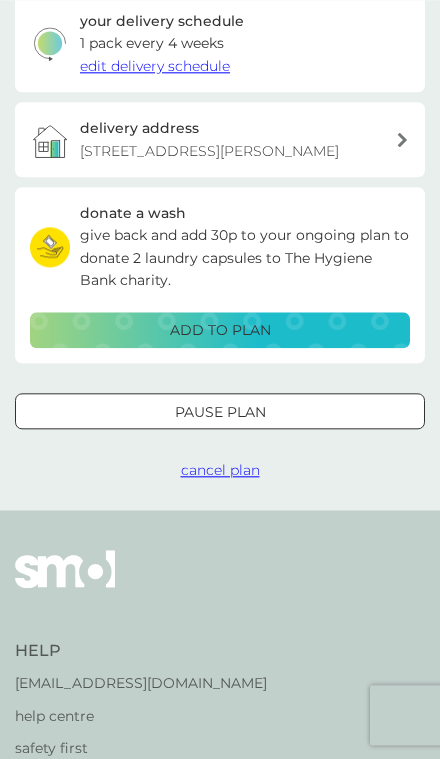 scroll, scrollTop: 465, scrollLeft: 0, axis: vertical 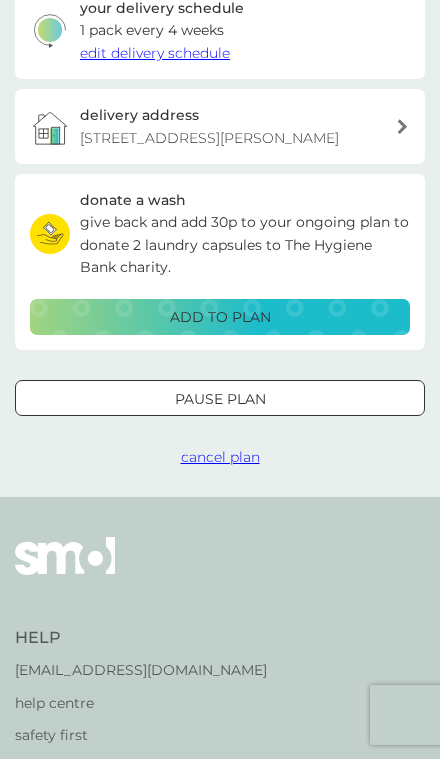 click on "cancel plan" at bounding box center (220, 457) 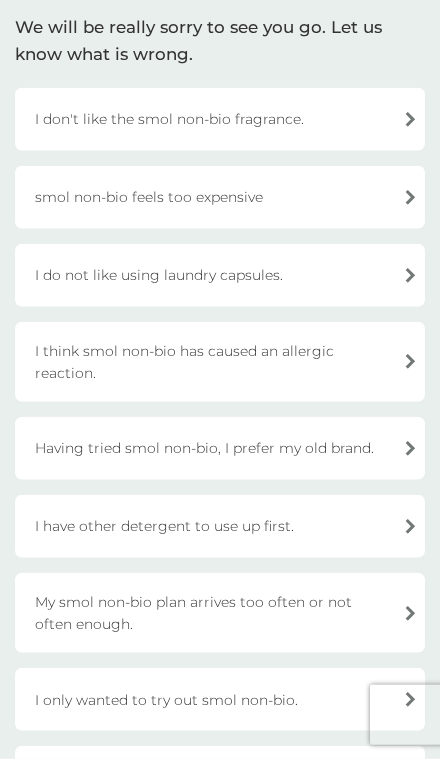 scroll, scrollTop: 136, scrollLeft: 0, axis: vertical 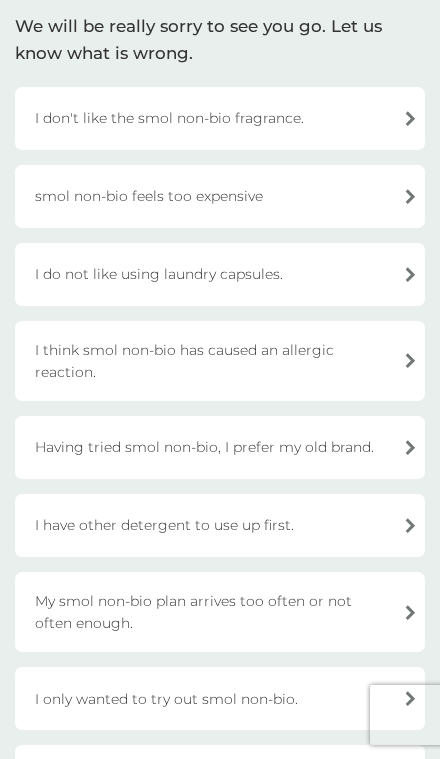 click on "smol non-bio feels too expensive" at bounding box center [220, 196] 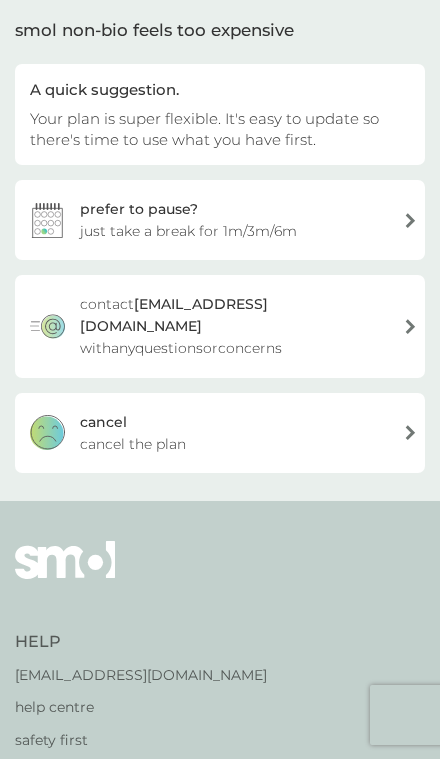 click on "[PERSON_NAME] the plan" at bounding box center (220, 433) 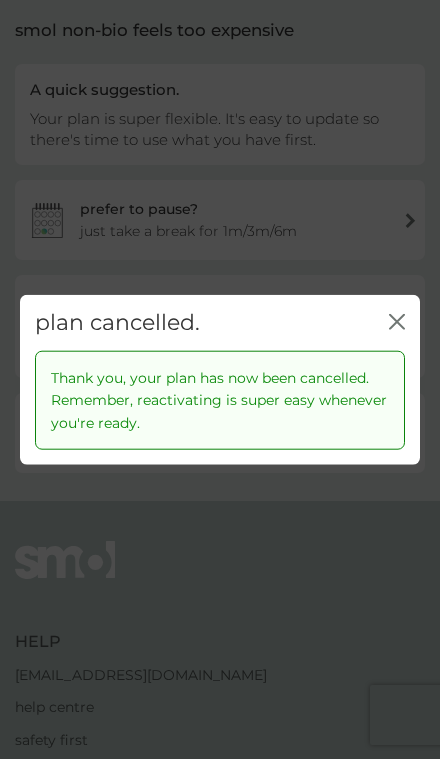 click on "close" 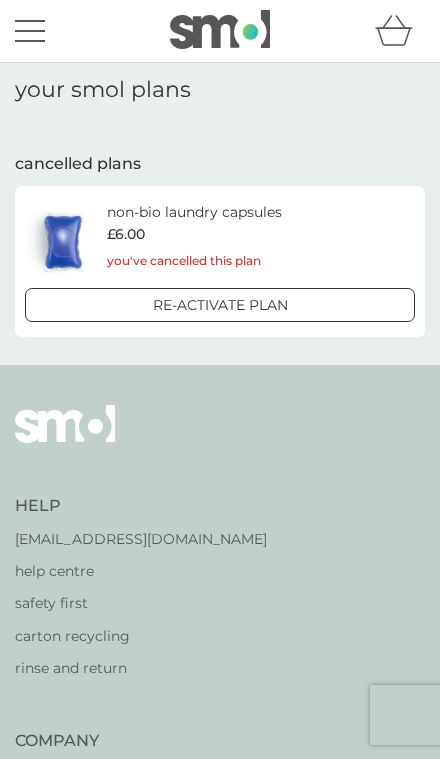 click on "non-bio laundry capsules £6.00 you've cancelled this plan Re-activate Plan" at bounding box center (220, 261) 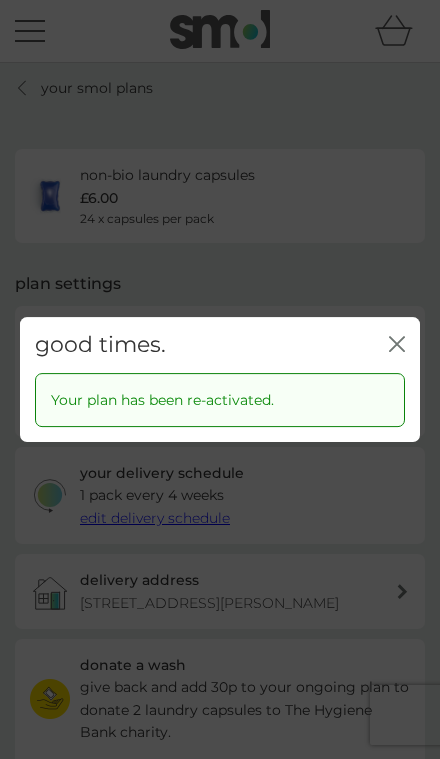 click on "close" 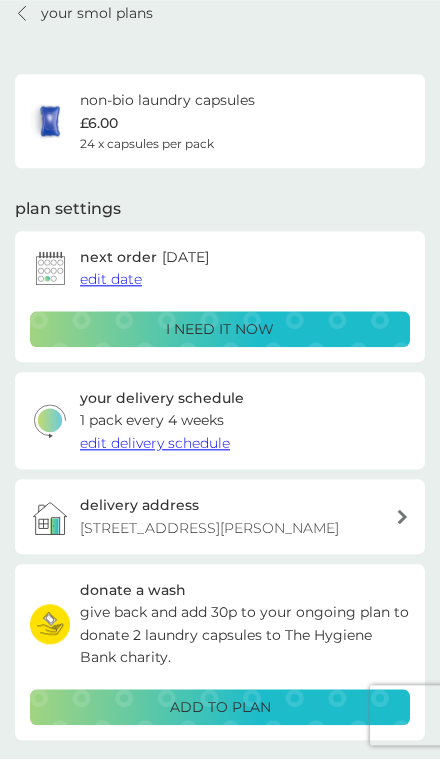 scroll, scrollTop: 516, scrollLeft: 0, axis: vertical 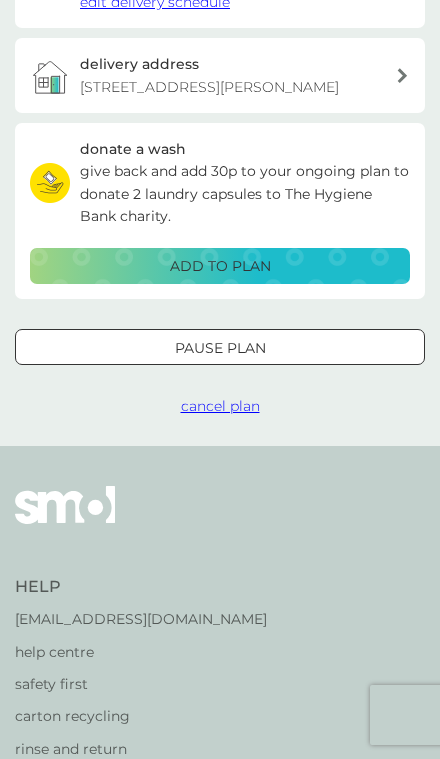 click on "cancel plan" at bounding box center [220, 406] 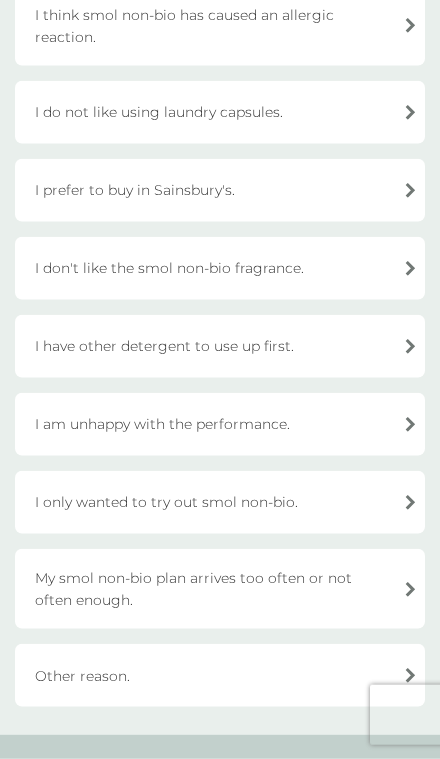 scroll, scrollTop: 394, scrollLeft: 0, axis: vertical 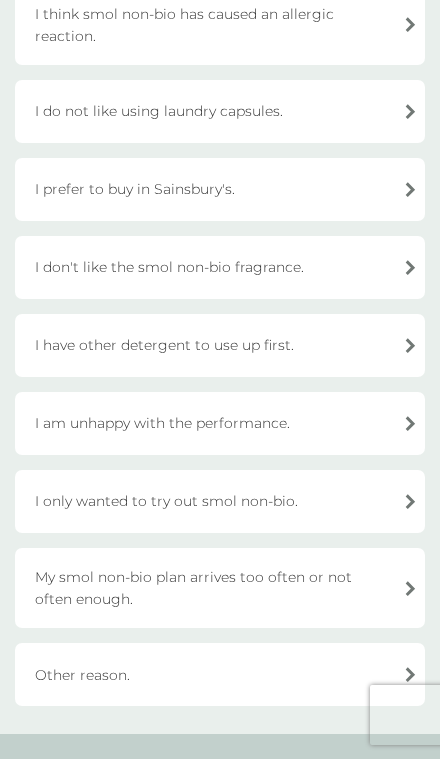 click on "My smol non-bio plan arrives too often or not often enough." at bounding box center [220, 588] 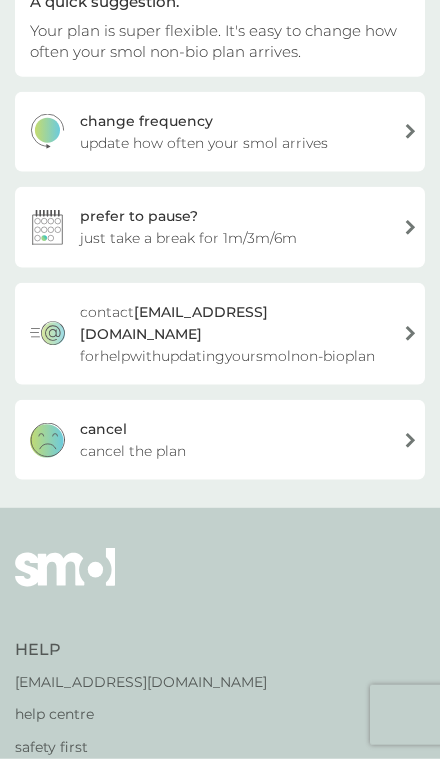 click on "[PERSON_NAME] the plan" at bounding box center [220, 440] 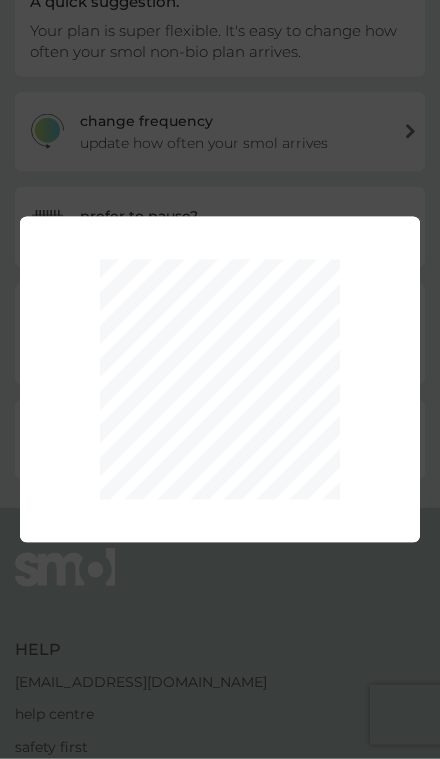 scroll, scrollTop: 252, scrollLeft: 0, axis: vertical 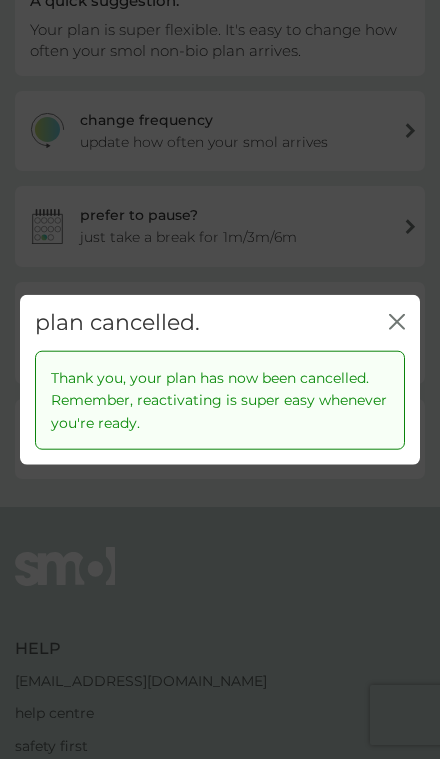 click 